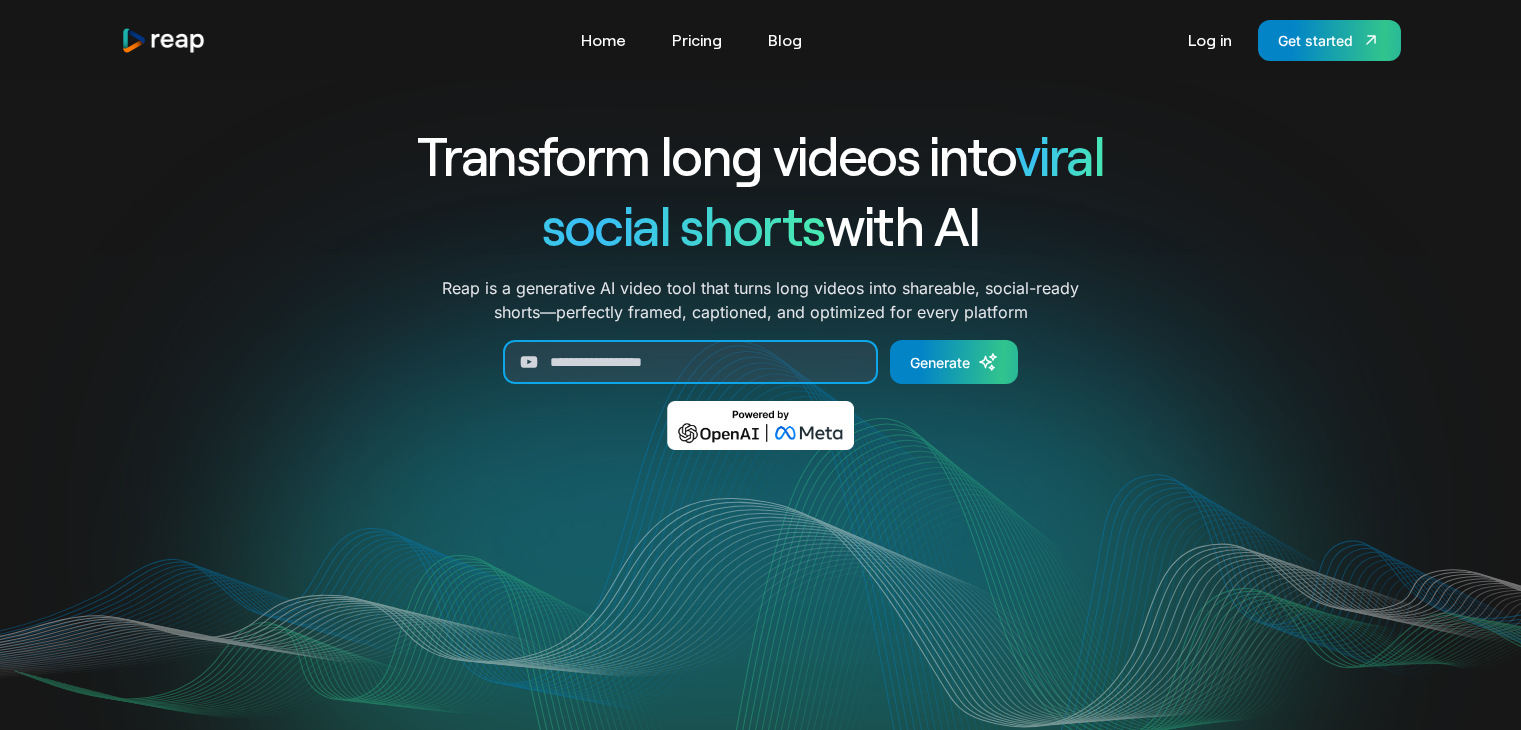 scroll, scrollTop: 0, scrollLeft: 0, axis: both 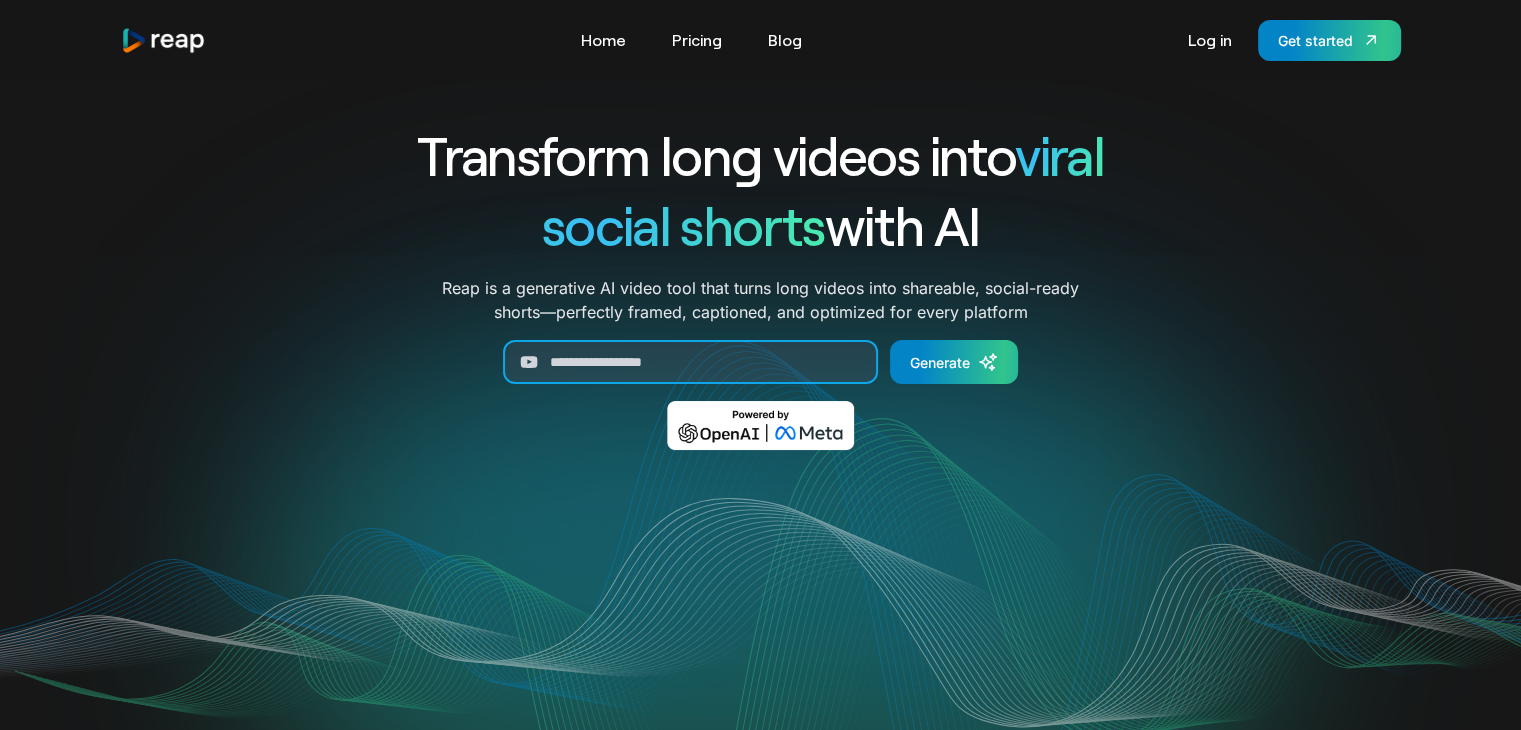 click at bounding box center [690, 362] 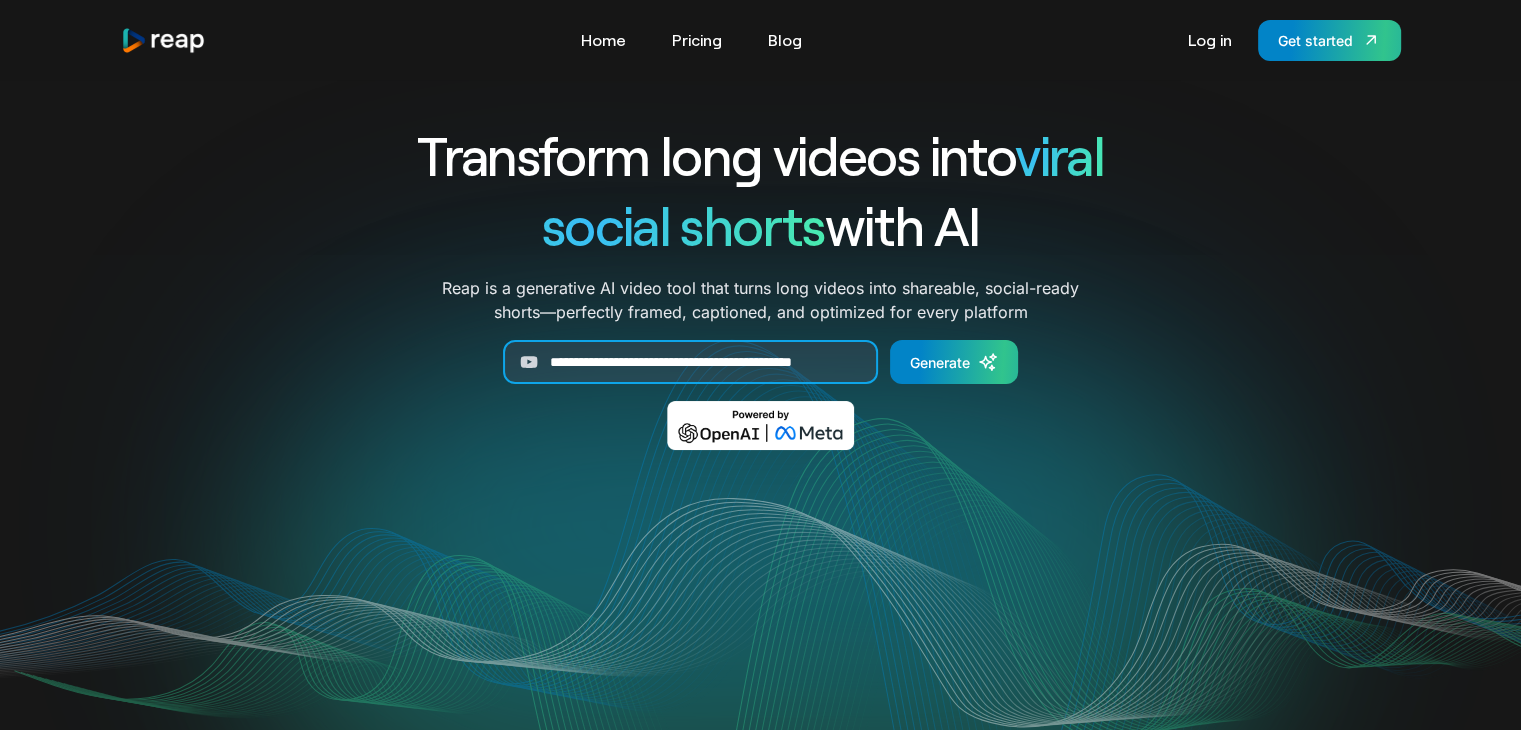 scroll, scrollTop: 0, scrollLeft: 25, axis: horizontal 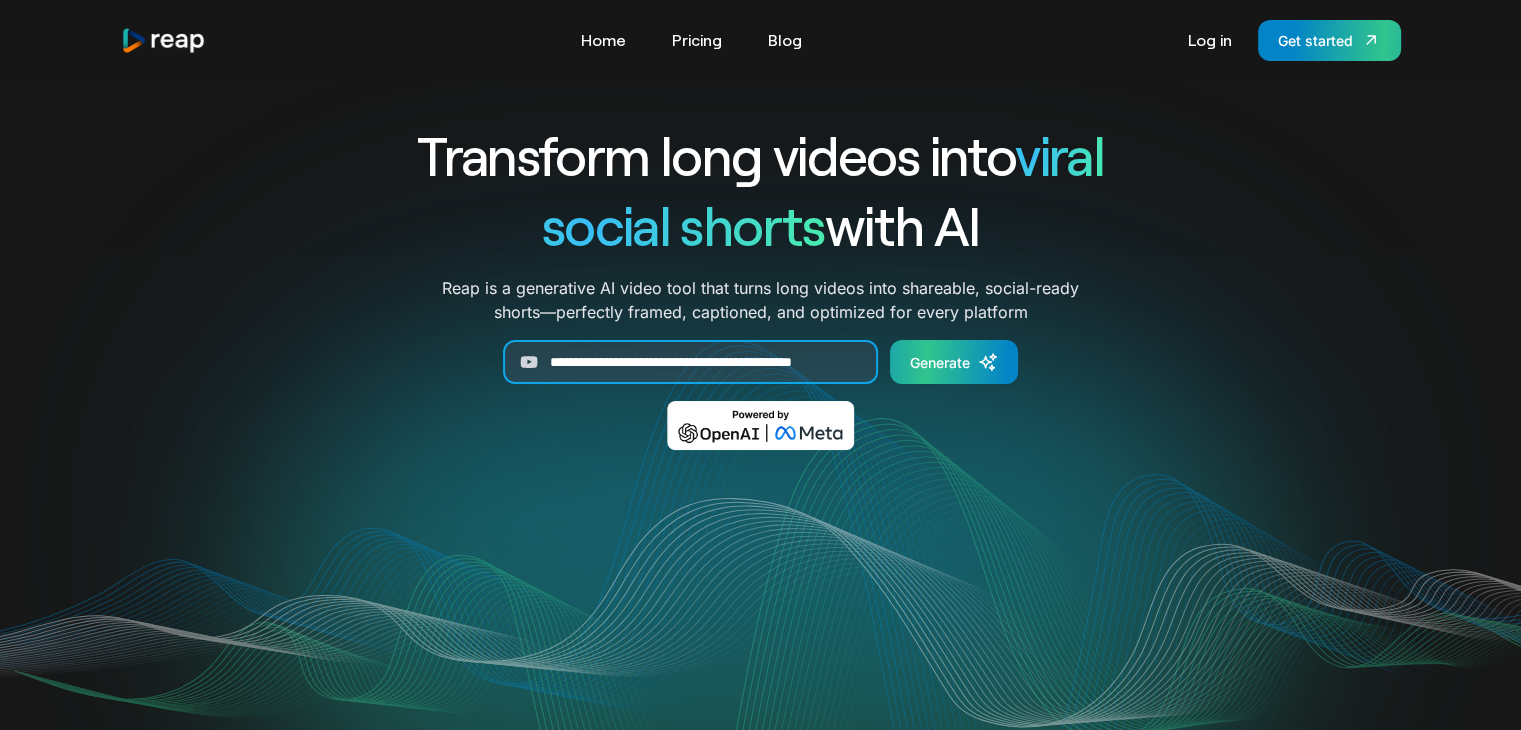 type on "**********" 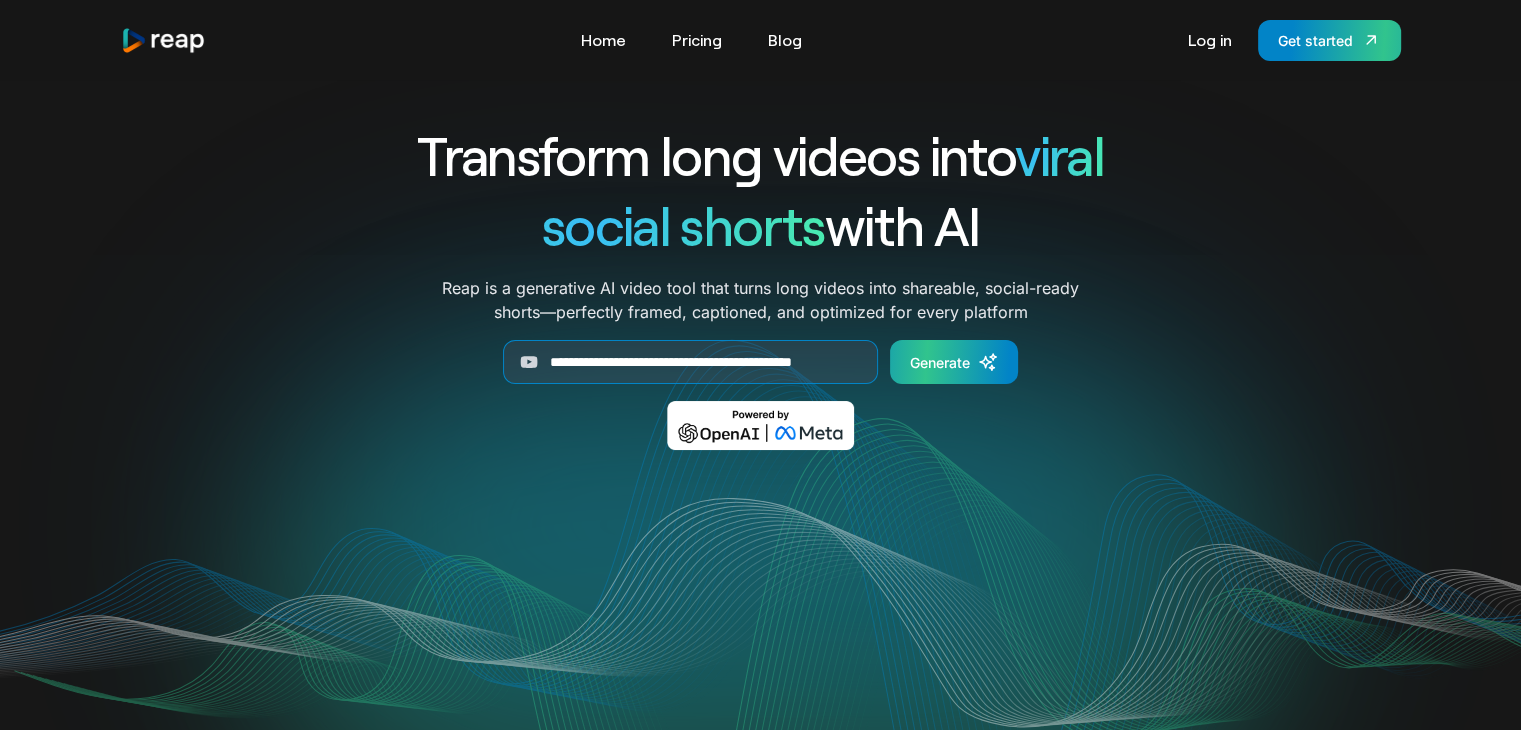 click on "Generate" at bounding box center (940, 362) 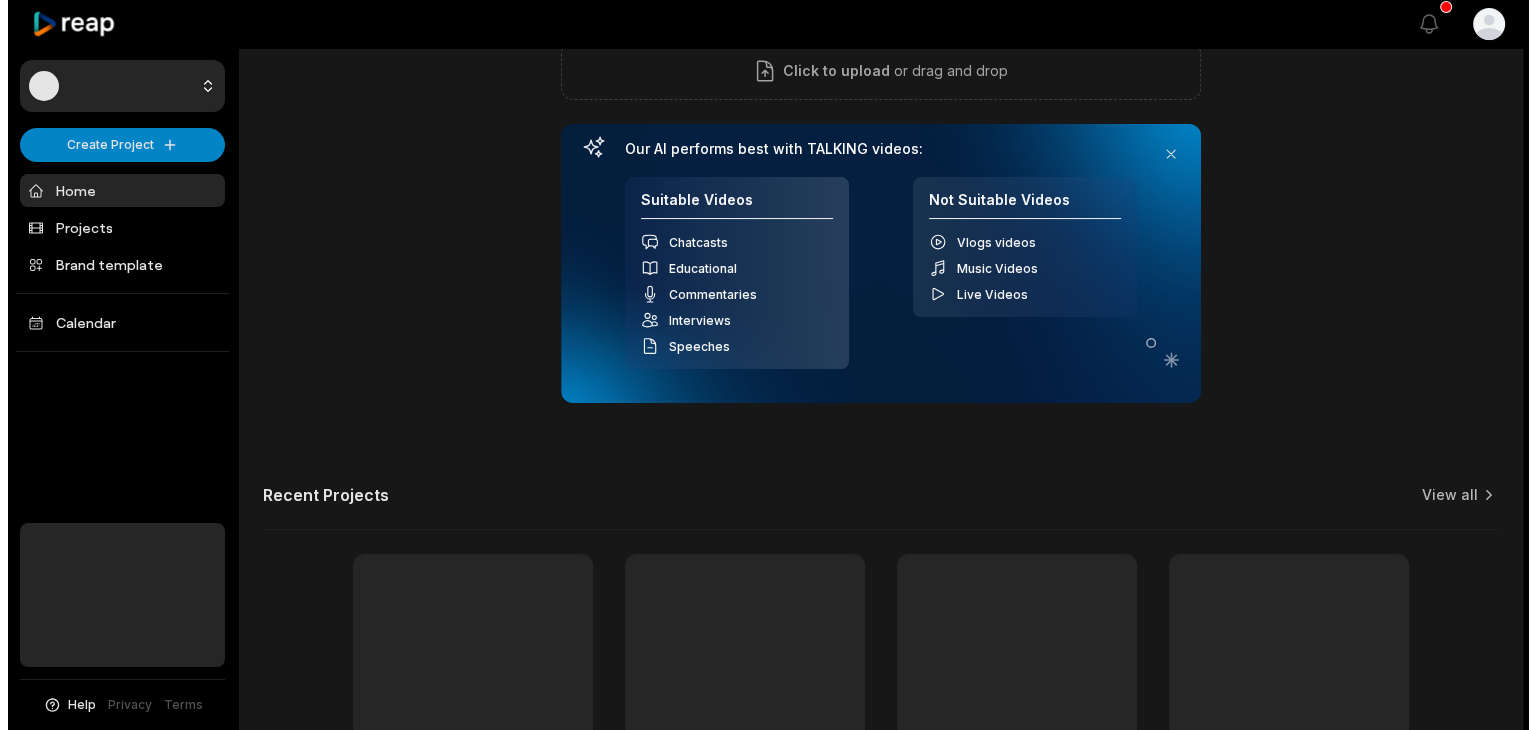 scroll, scrollTop: 0, scrollLeft: 0, axis: both 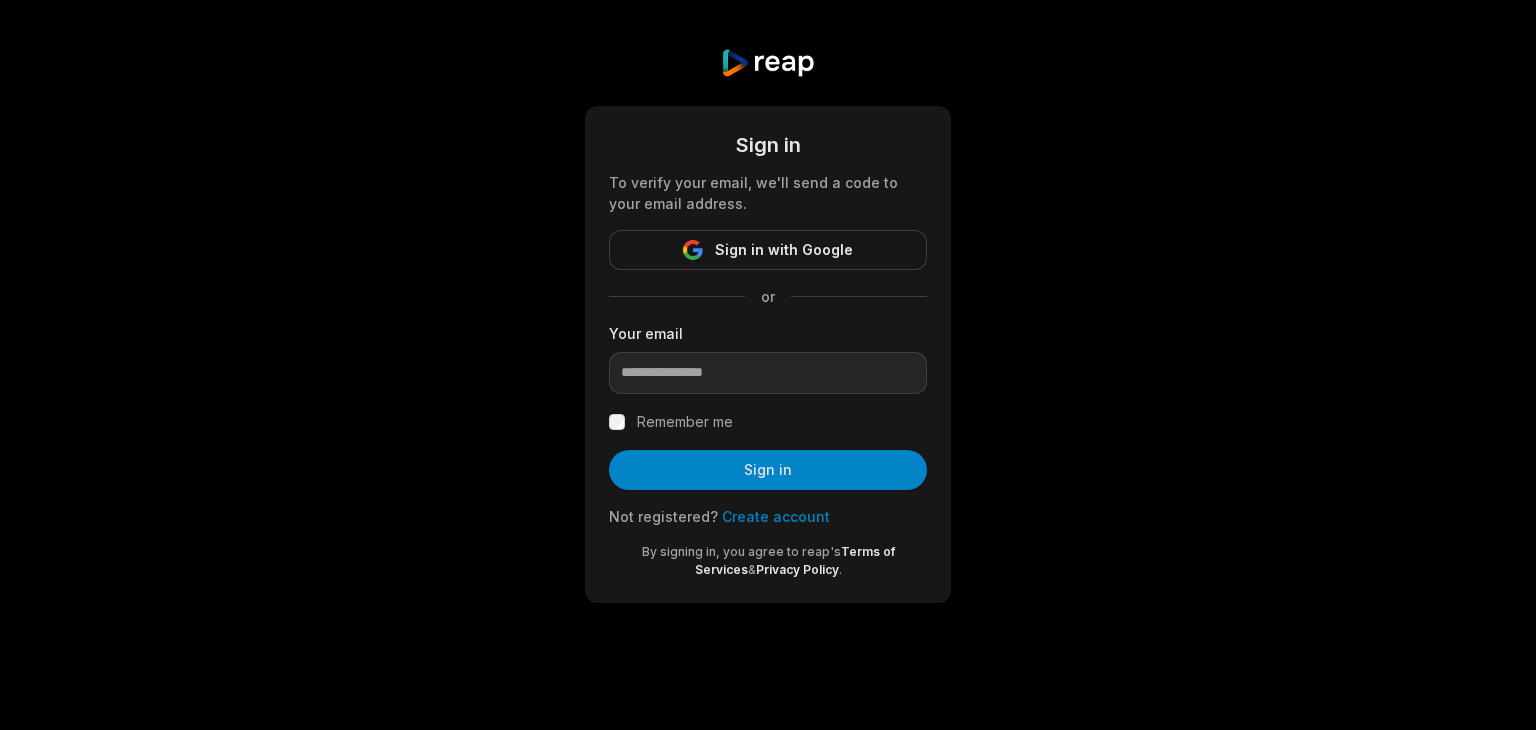 click on "Sign in To verify your email, we'll send a code to your email address. Sign in with Google or Your email Remember me Sign in Not registered?   Create account By signing in, you agree to reap's  Terms of Services  &  Privacy Policy ." at bounding box center [768, 325] 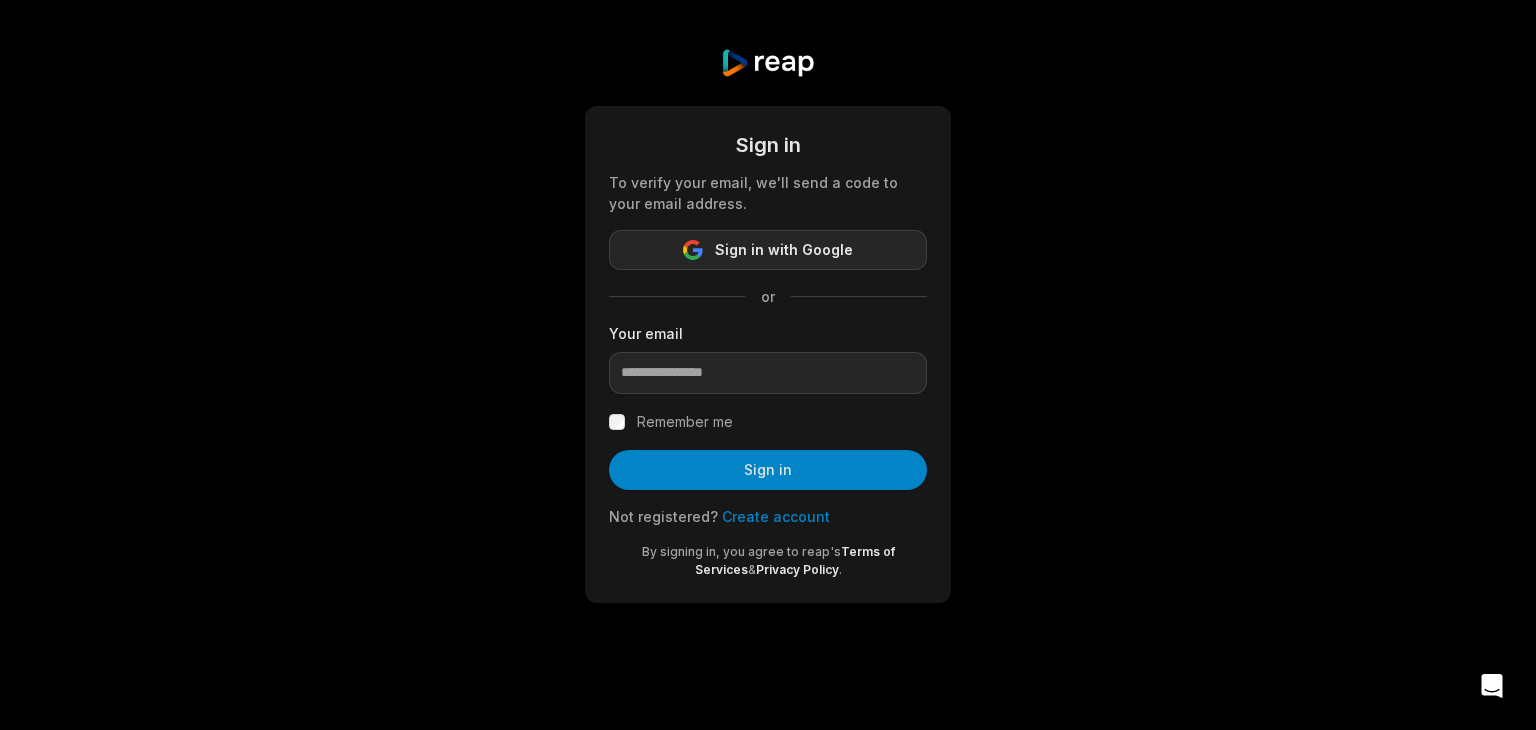 click on "Sign in with Google" at bounding box center [784, 250] 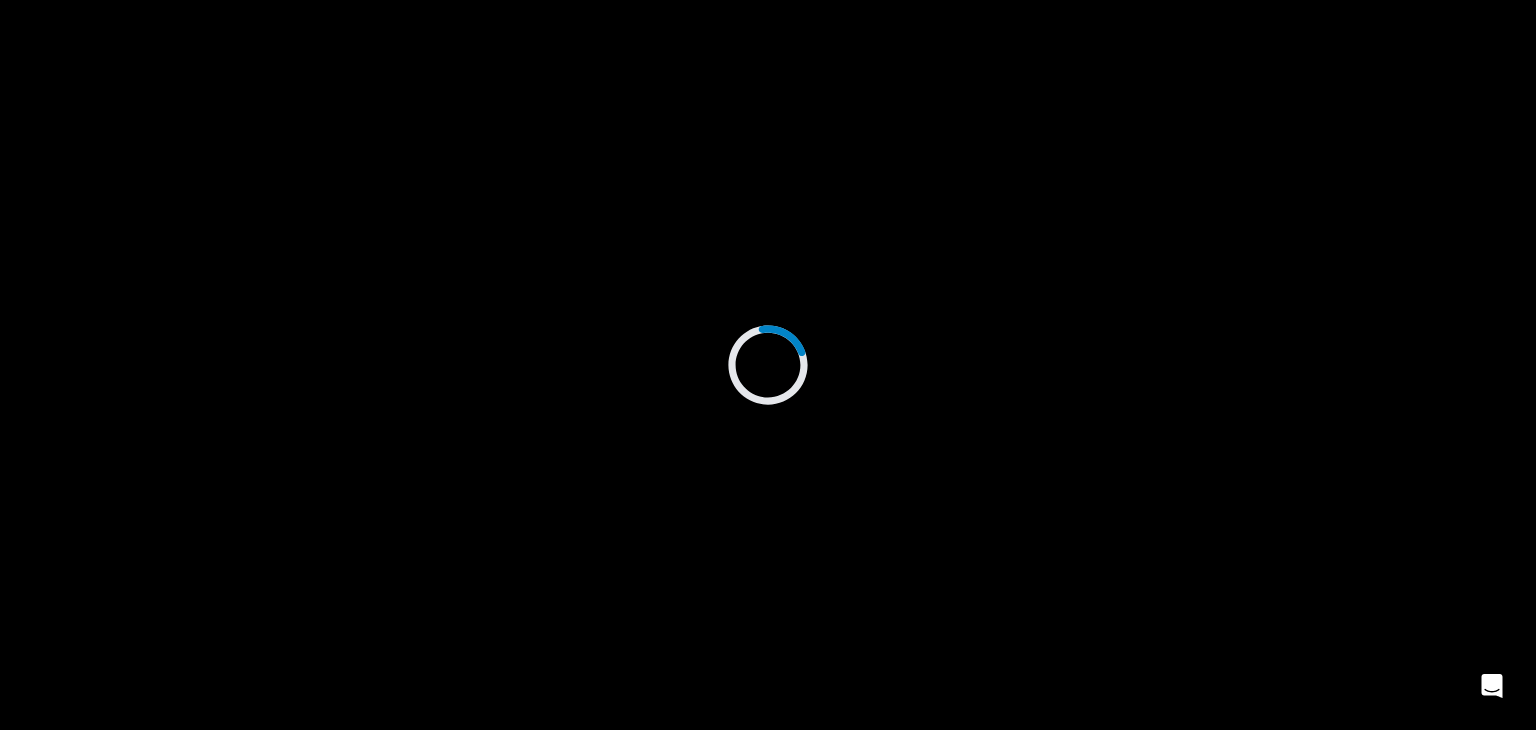 scroll, scrollTop: 0, scrollLeft: 0, axis: both 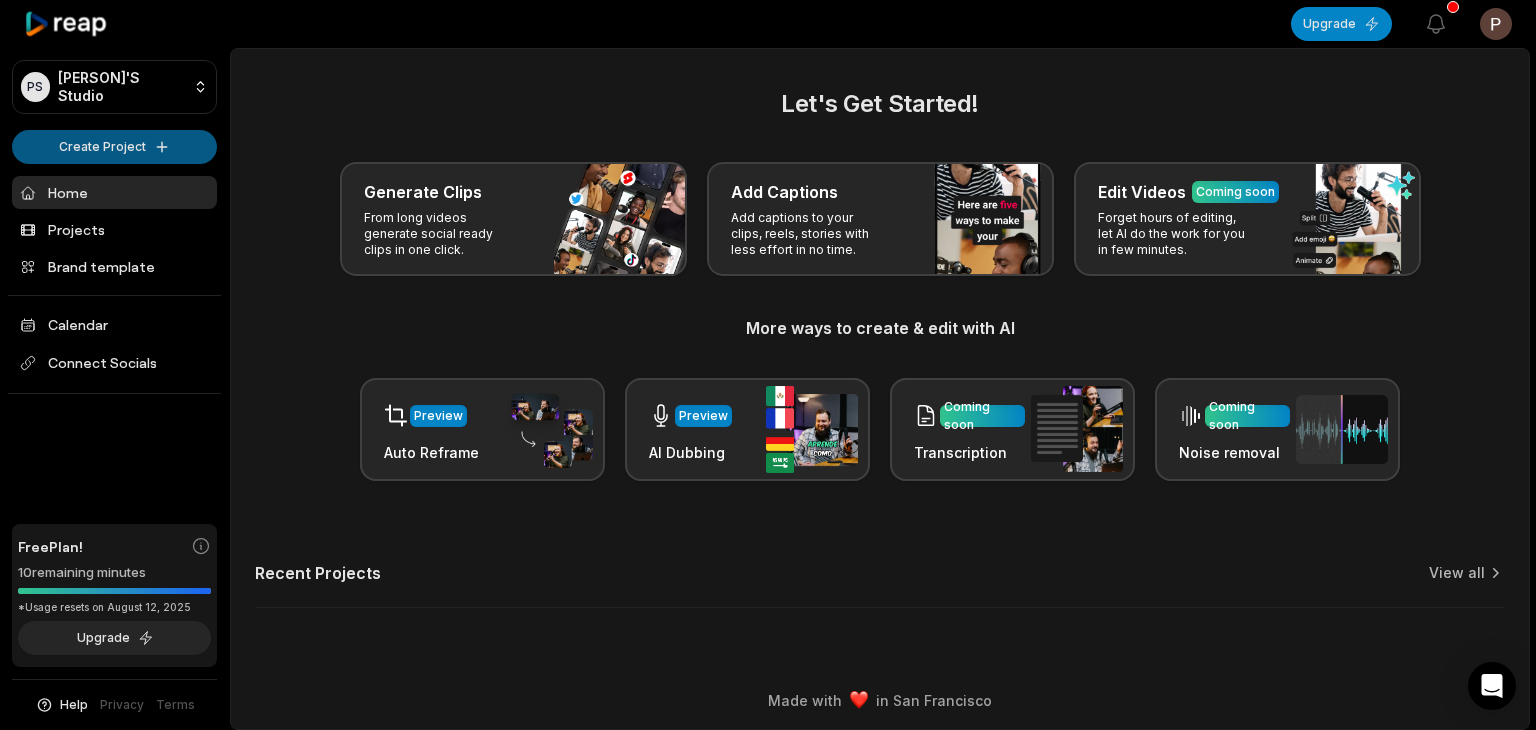 click on "PS [PERSON]'S Studio Create Project Home Projects Brand template Calendar Connect Socials Free Plan! 10 remaining minutes *Usage resets on [DATE], [YEAR] Upgrade Help Privacy Terms Open sidebar Upgrade View notifications Open user menu Let's Get Started! Generate Clips From long videos generate social ready clips in one click. Add Captions Add captions to your clips, reels, stories with less effort in no time. Edit Videos Coming soon Forget hours of editing, let AI do the work for you in few minutes. More ways to create & edit with AI Preview Auto Reframe Preview AI Dubbing Coming soon Transcription Coming soon Noise removal Recent Projects View all Made with in [CITY]" at bounding box center [768, 365] 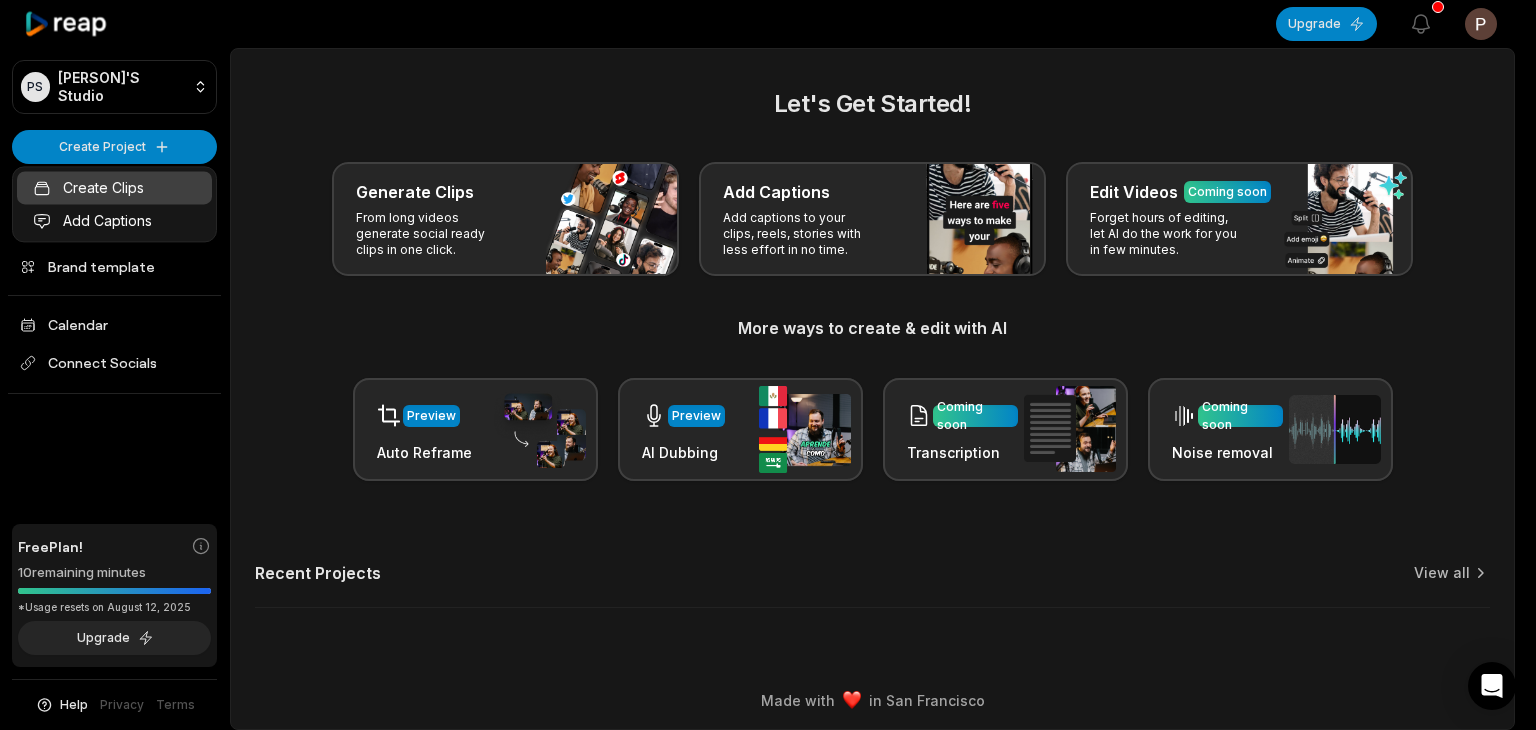 click on "Create Clips" at bounding box center [114, 187] 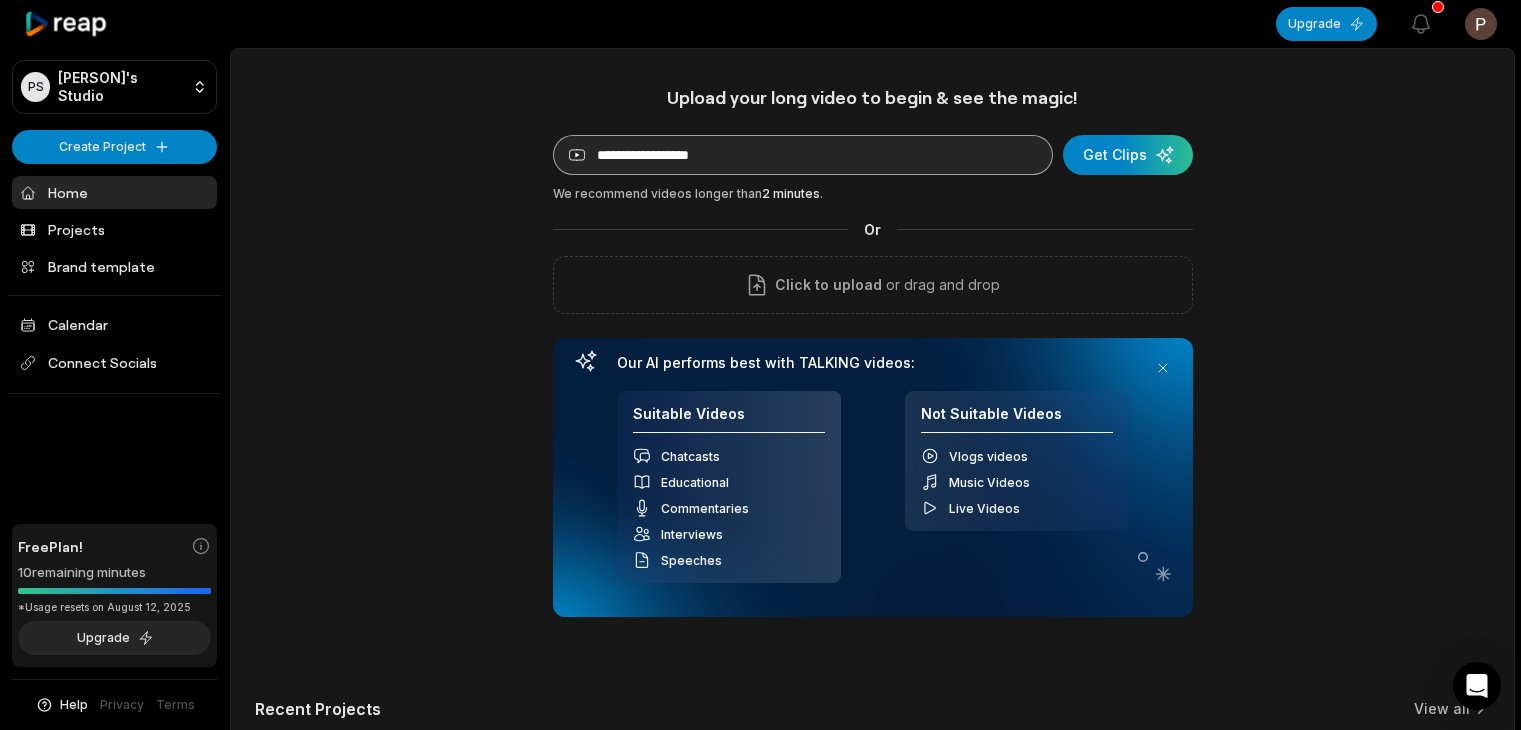 scroll, scrollTop: 0, scrollLeft: 0, axis: both 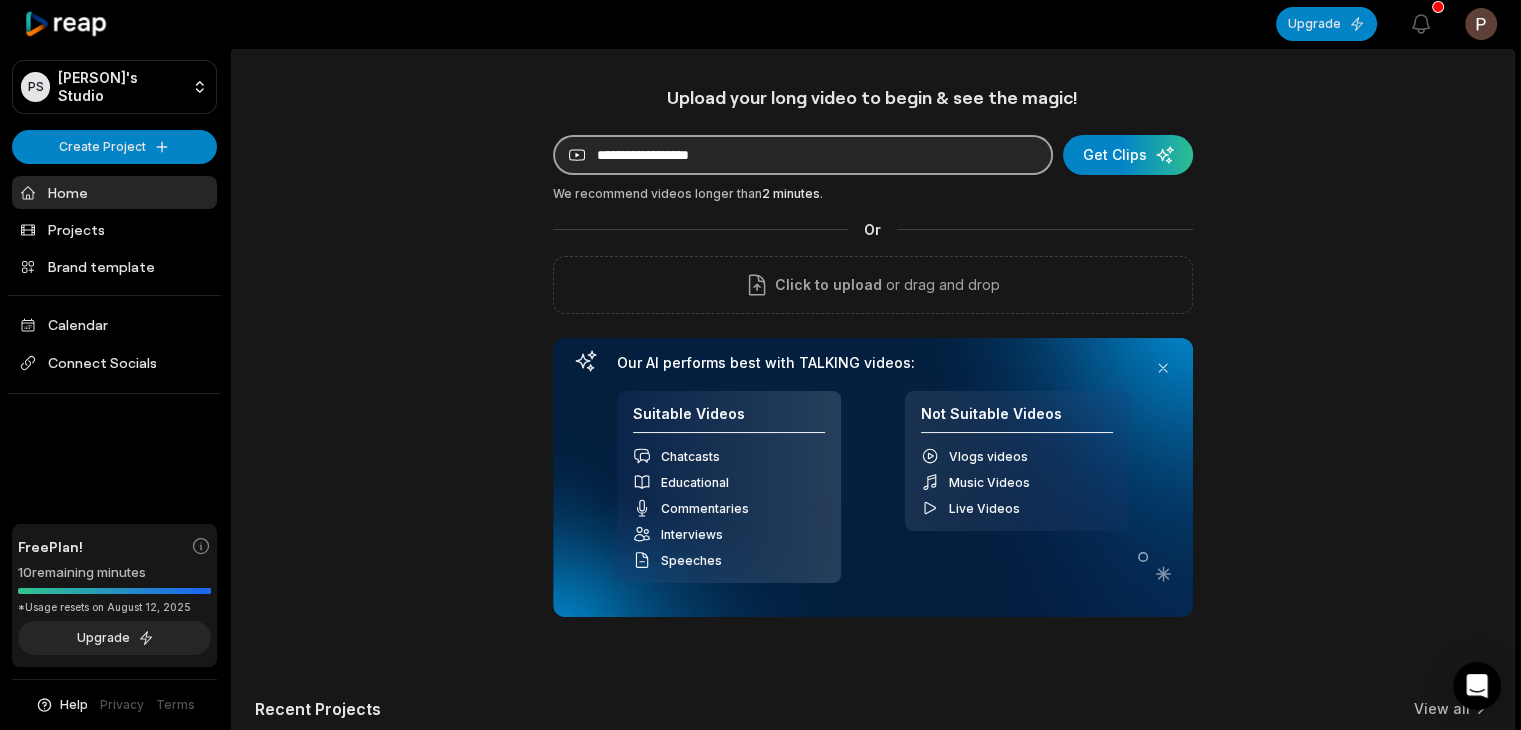 click at bounding box center (803, 155) 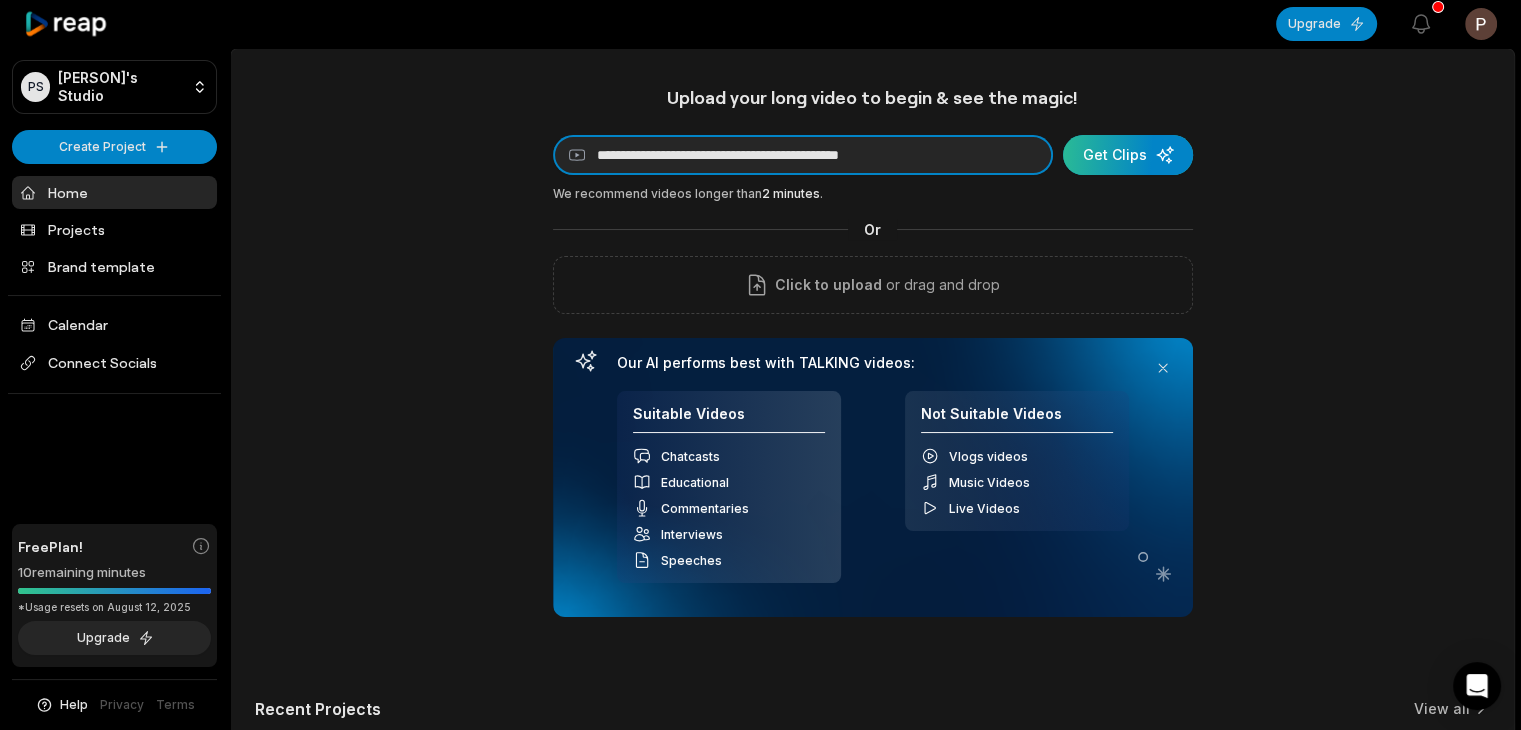 type on "**********" 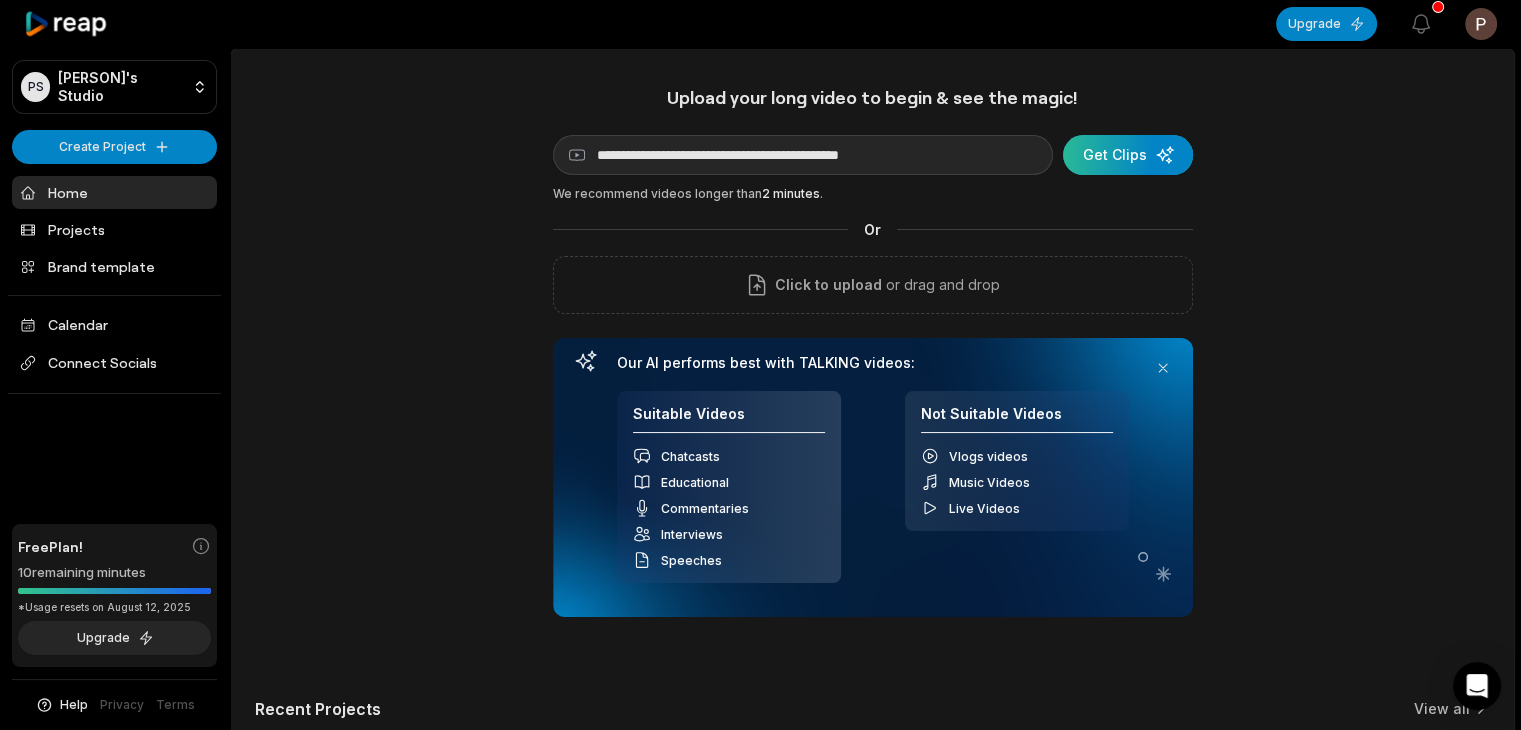 click at bounding box center [1128, 155] 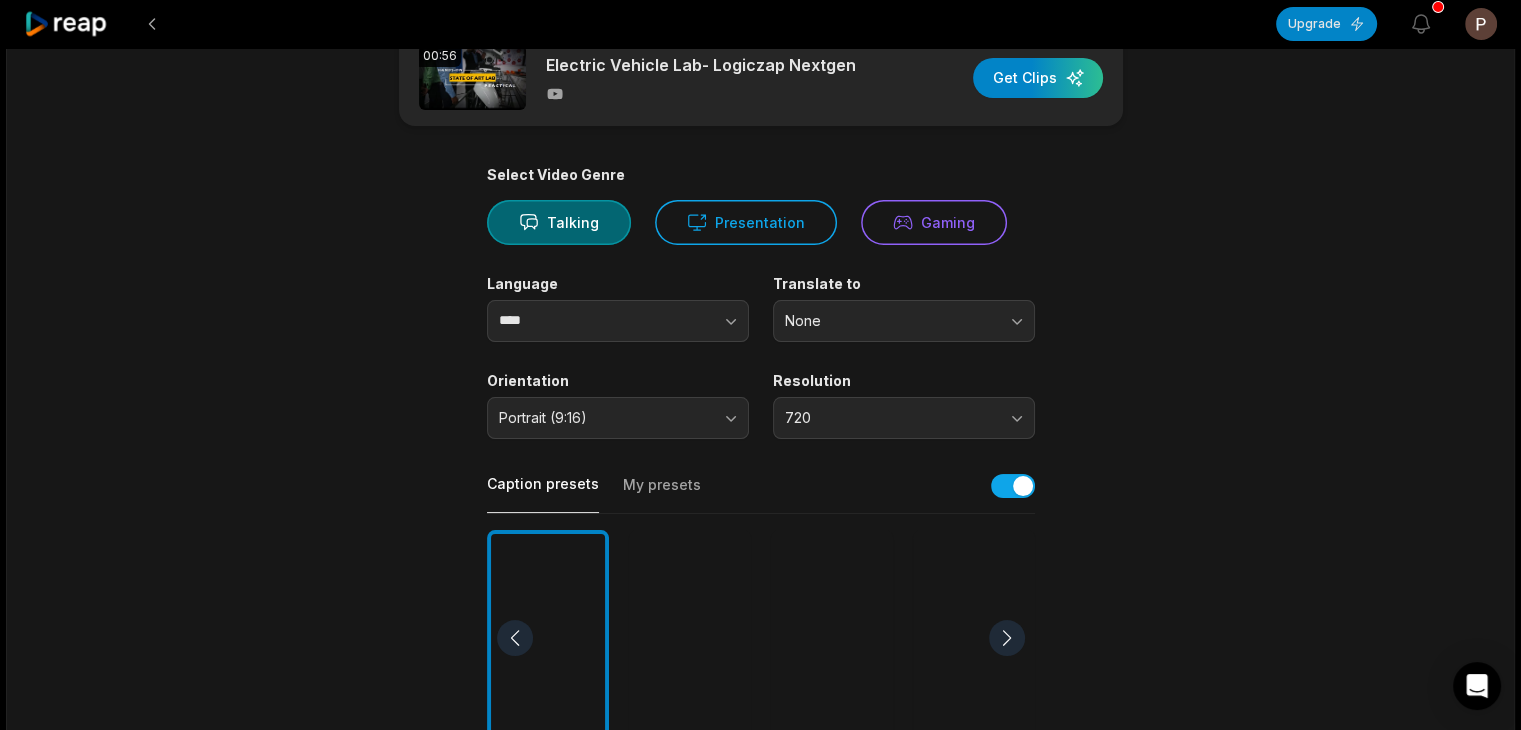 scroll, scrollTop: 0, scrollLeft: 0, axis: both 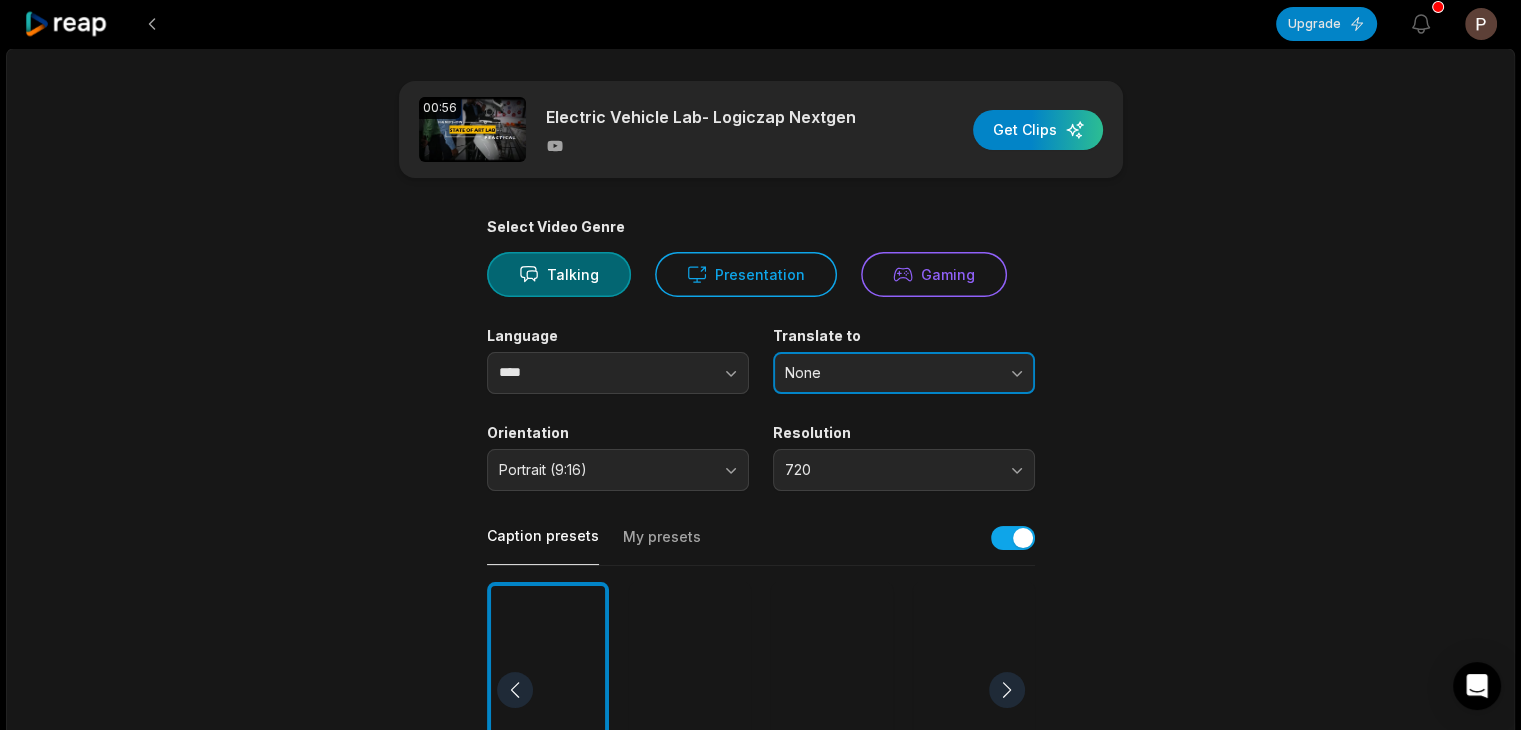click on "None" at bounding box center [890, 373] 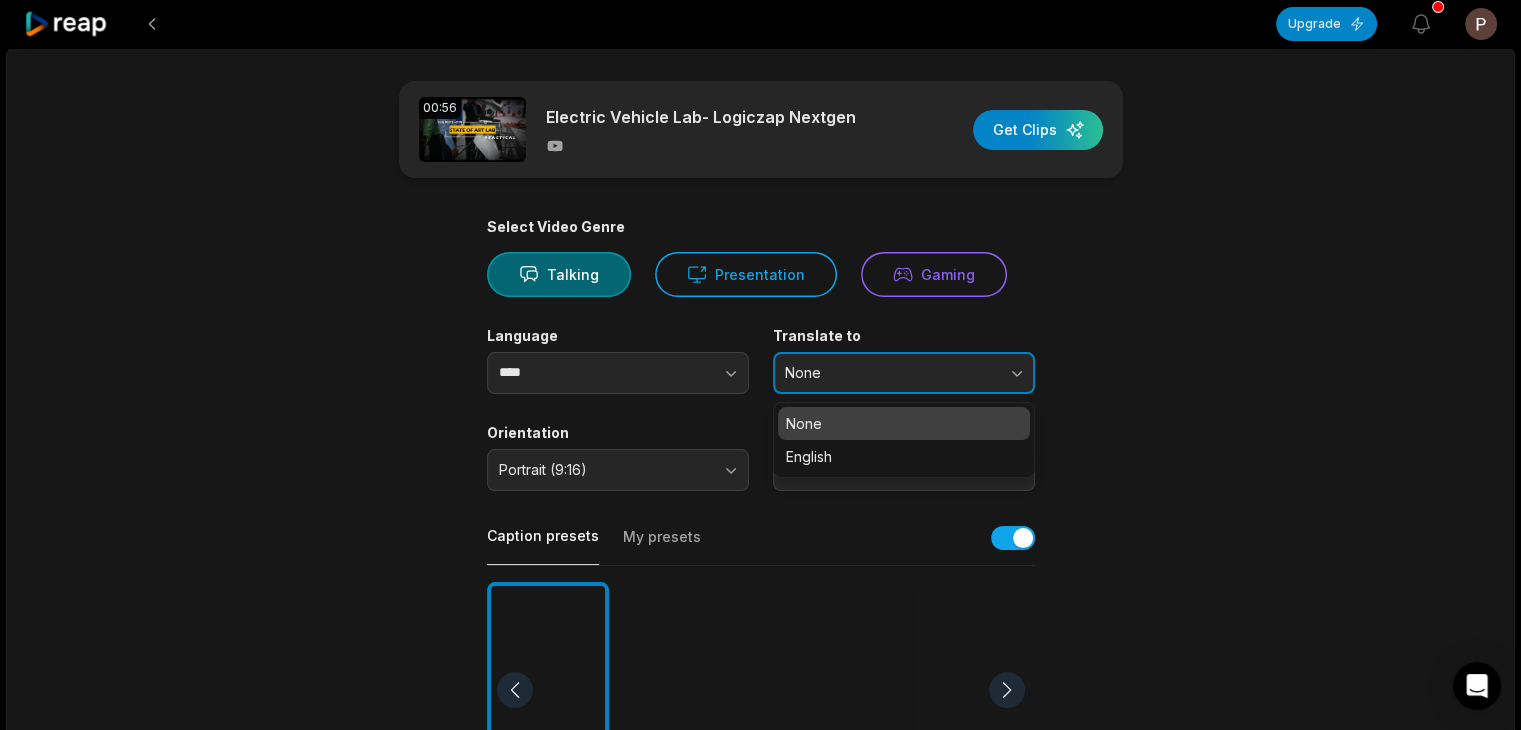 click on "None" at bounding box center (890, 373) 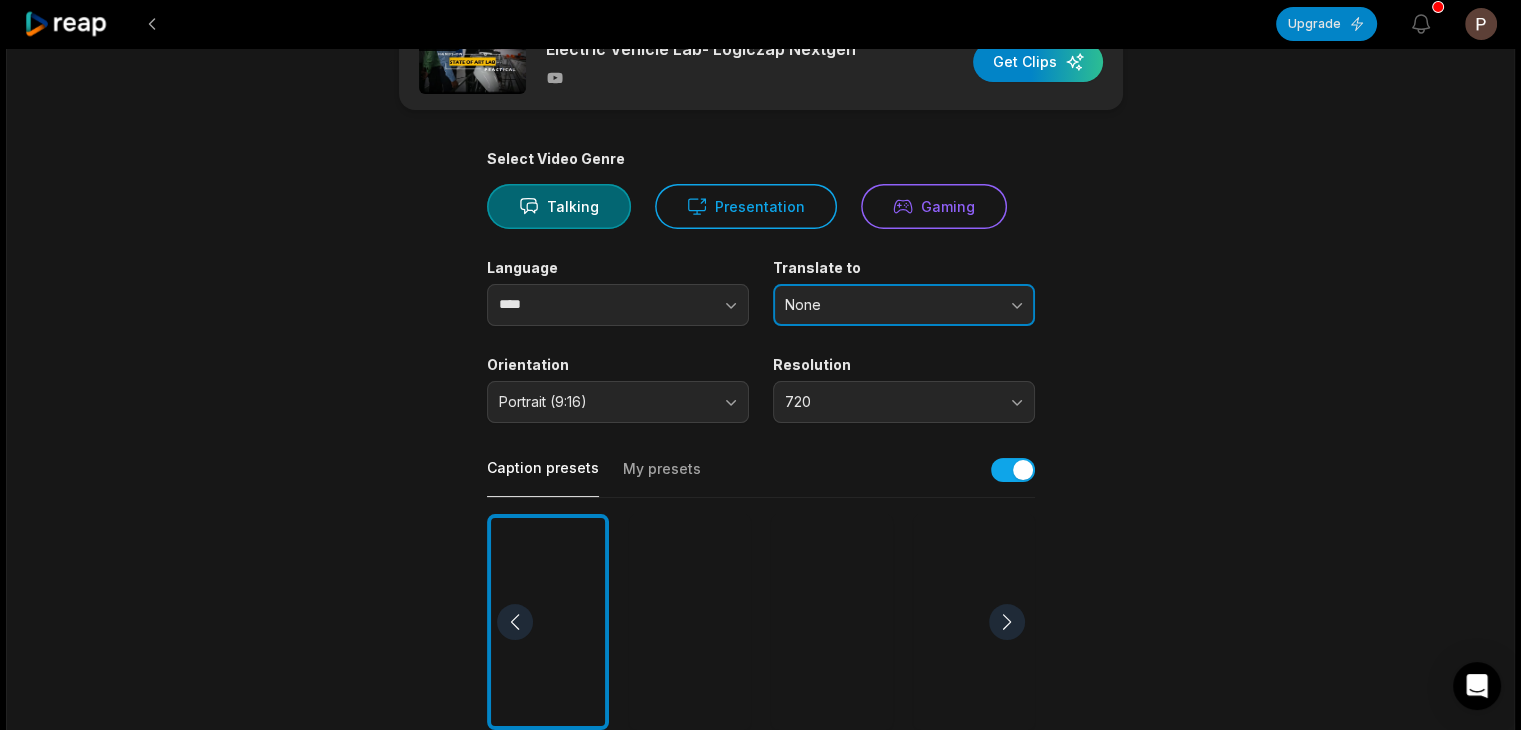 scroll, scrollTop: 100, scrollLeft: 0, axis: vertical 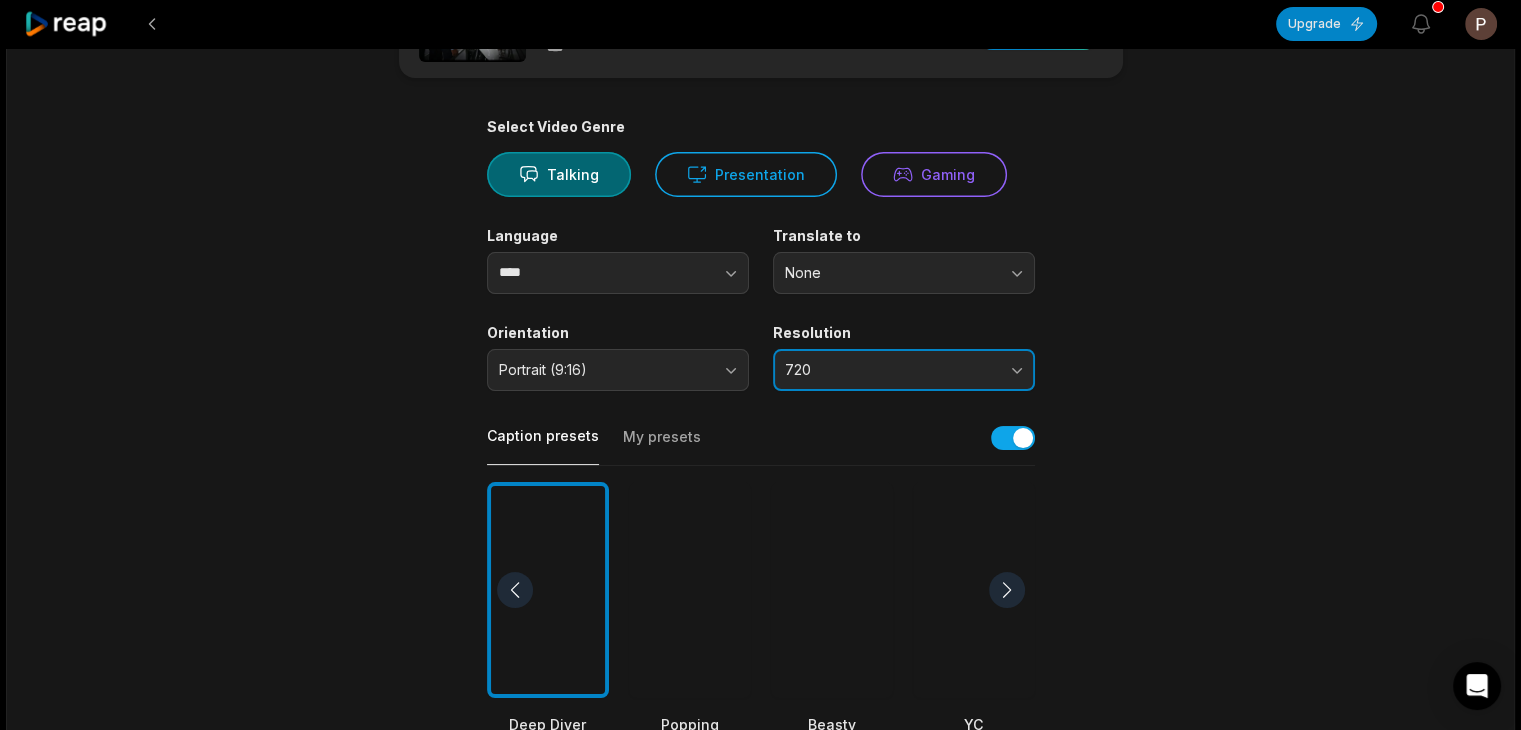 click on "720" at bounding box center [890, 370] 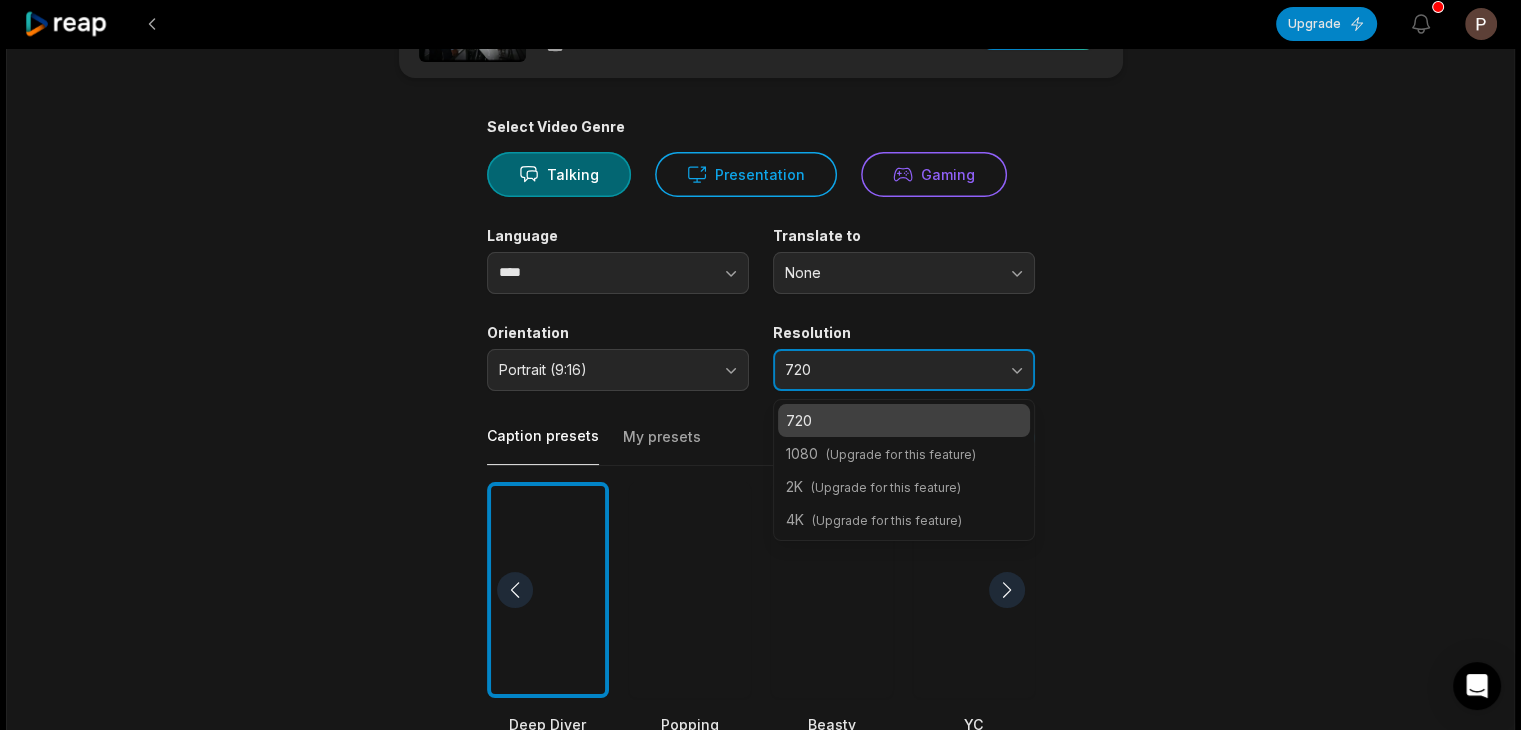click on "720" at bounding box center [890, 370] 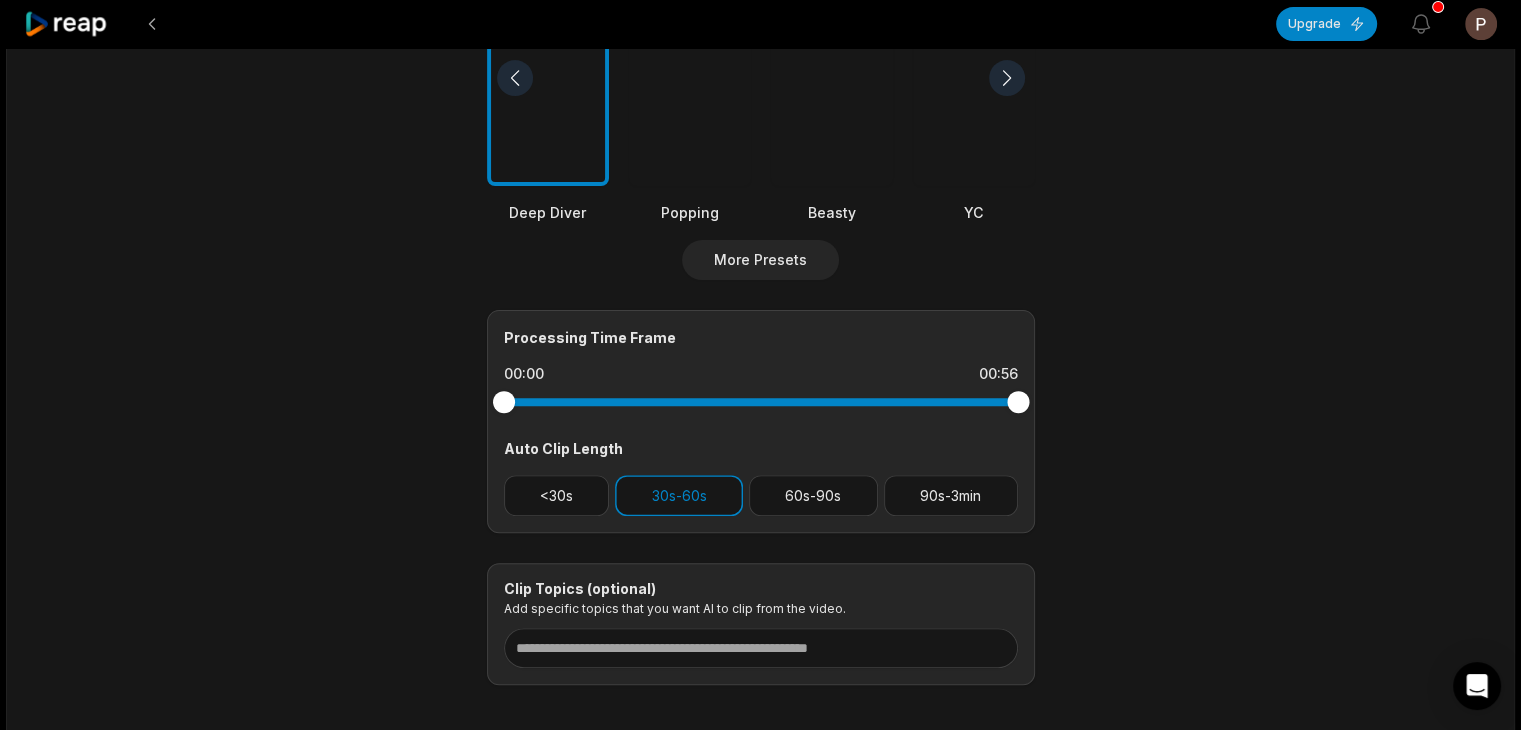scroll, scrollTop: 709, scrollLeft: 0, axis: vertical 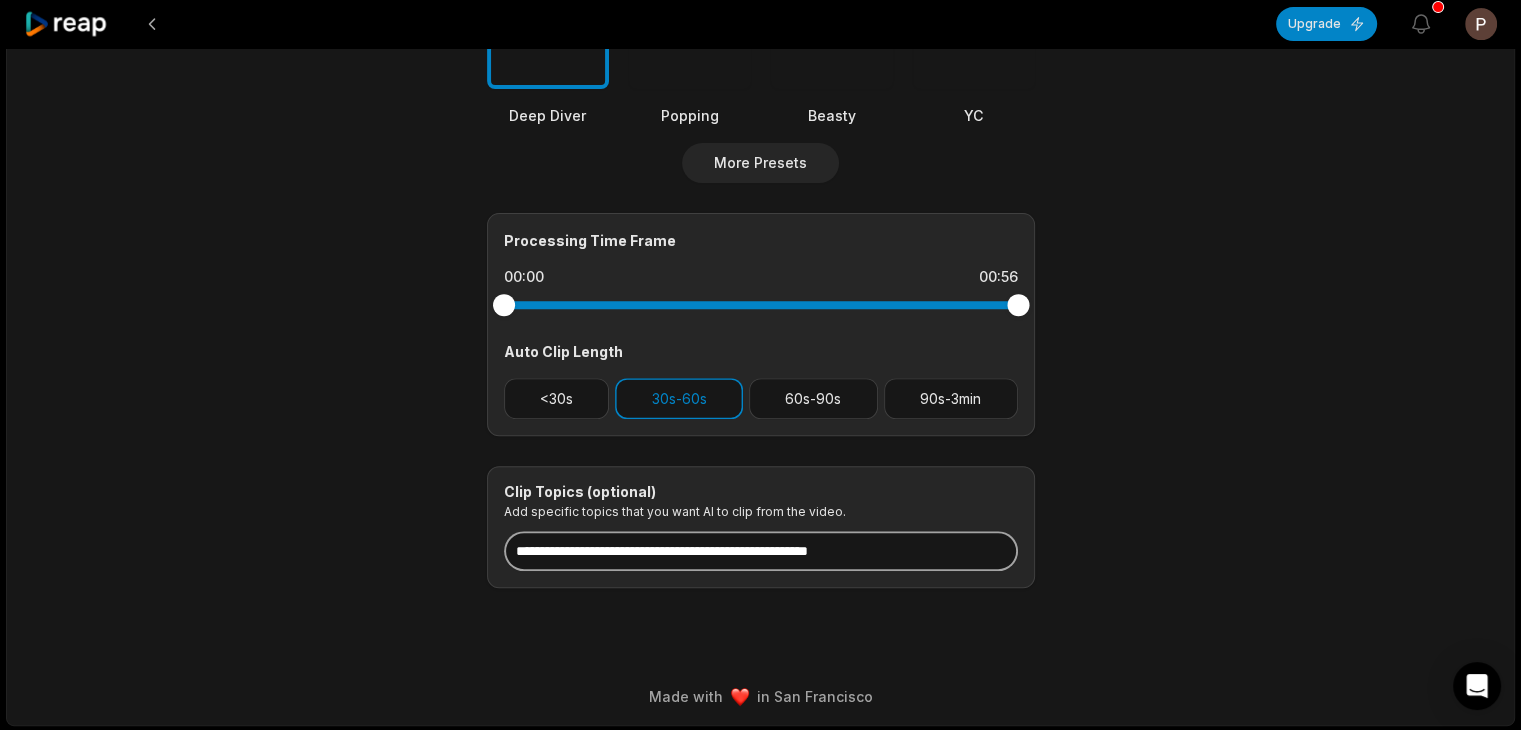 click at bounding box center [761, 551] 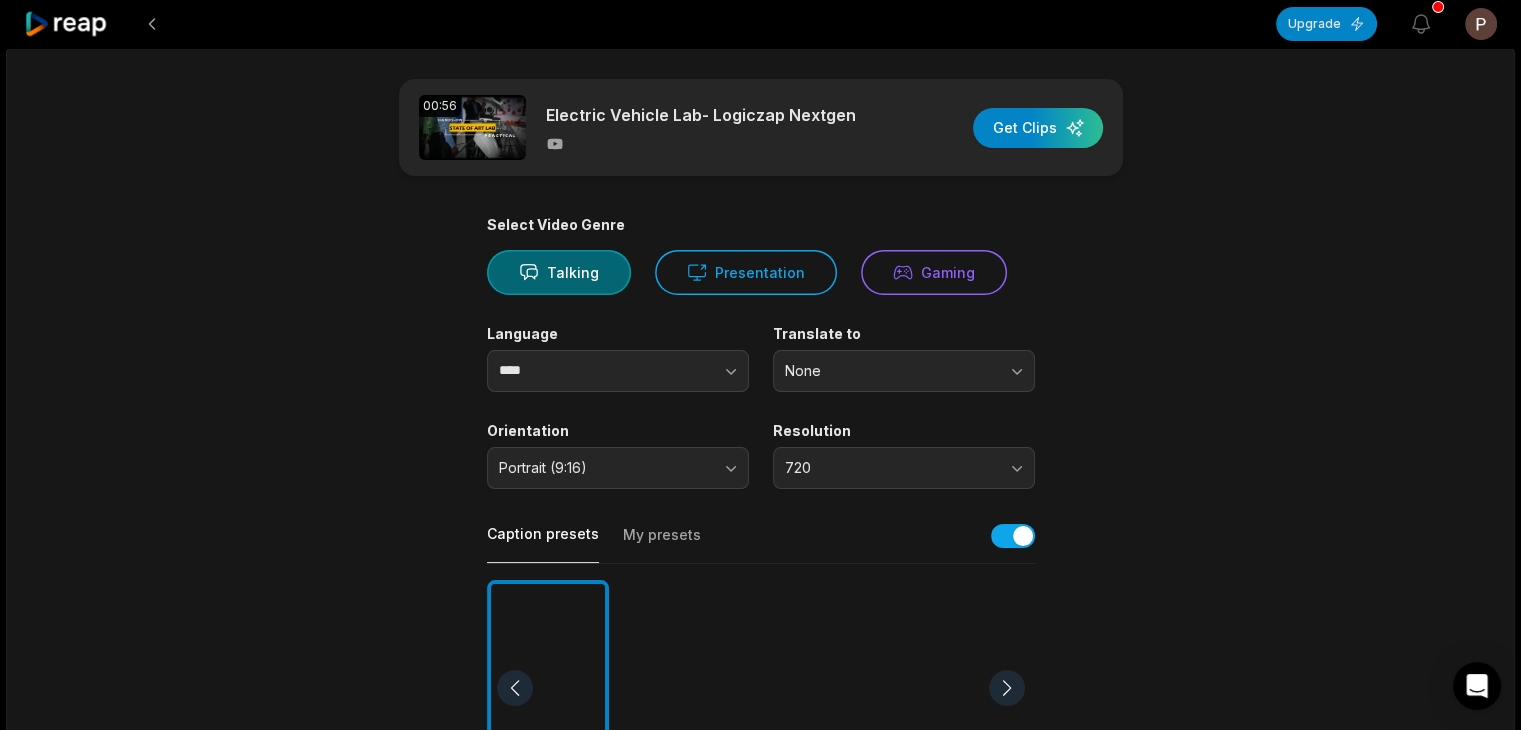 scroll, scrollTop: 0, scrollLeft: 0, axis: both 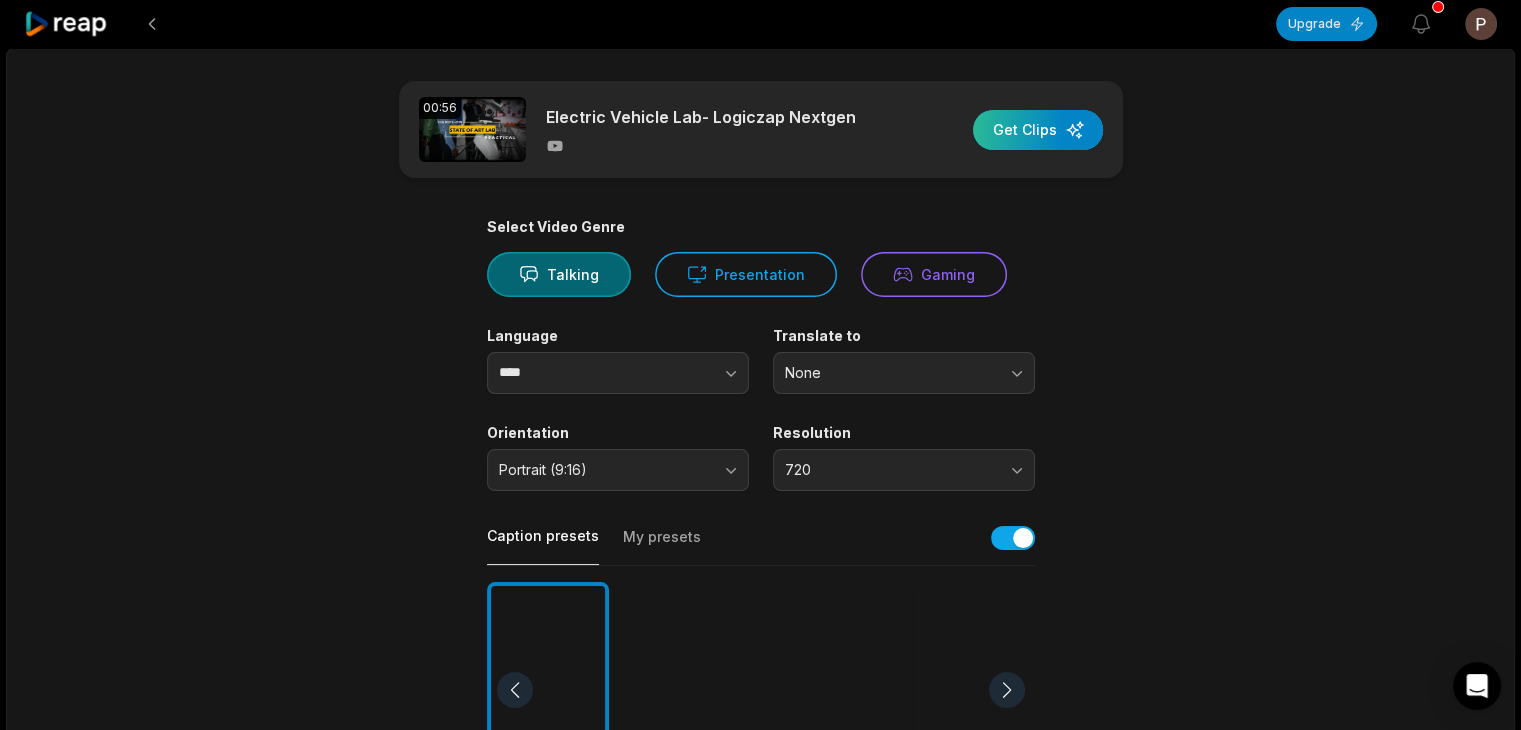 type on "**********" 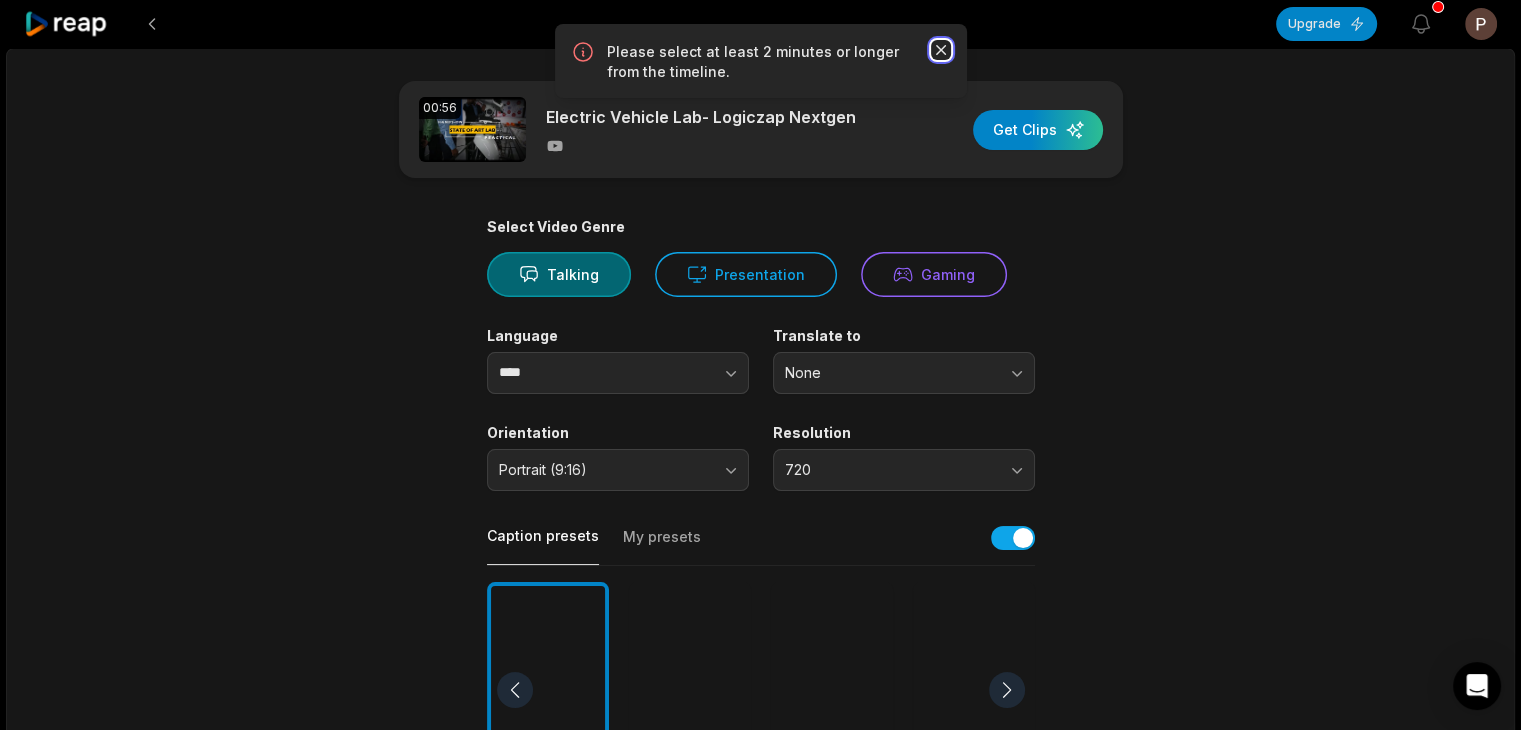 click 